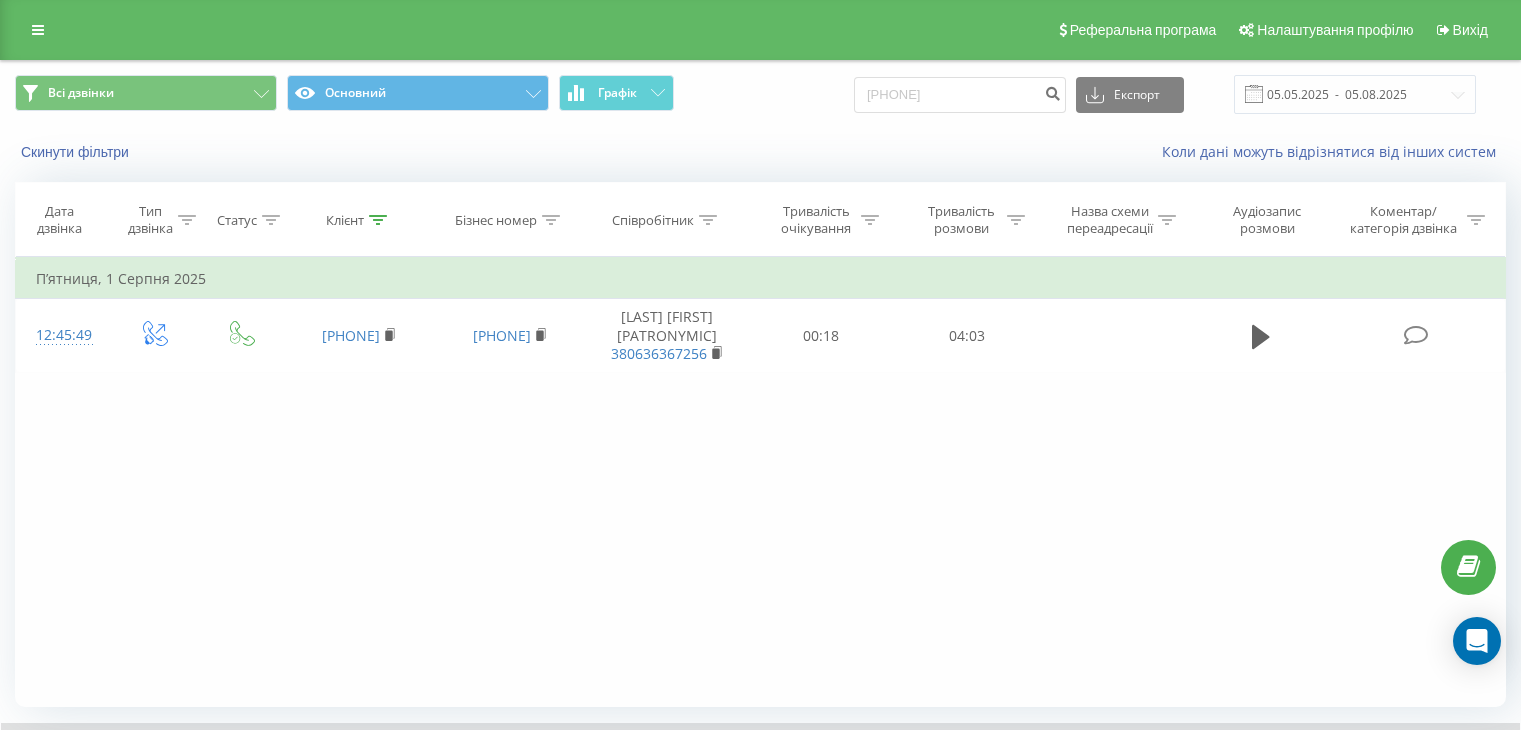 scroll, scrollTop: 128, scrollLeft: 0, axis: vertical 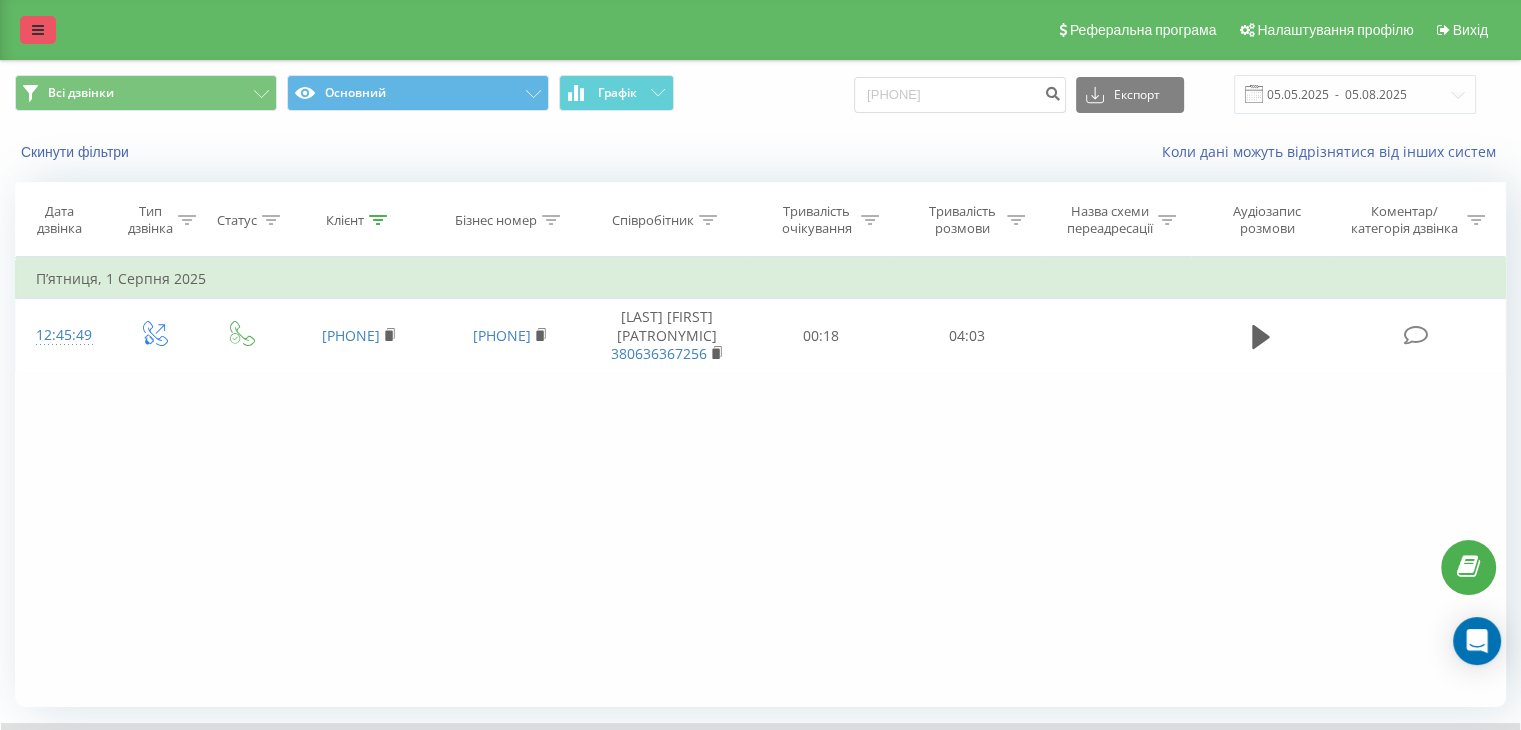 click at bounding box center (38, 30) 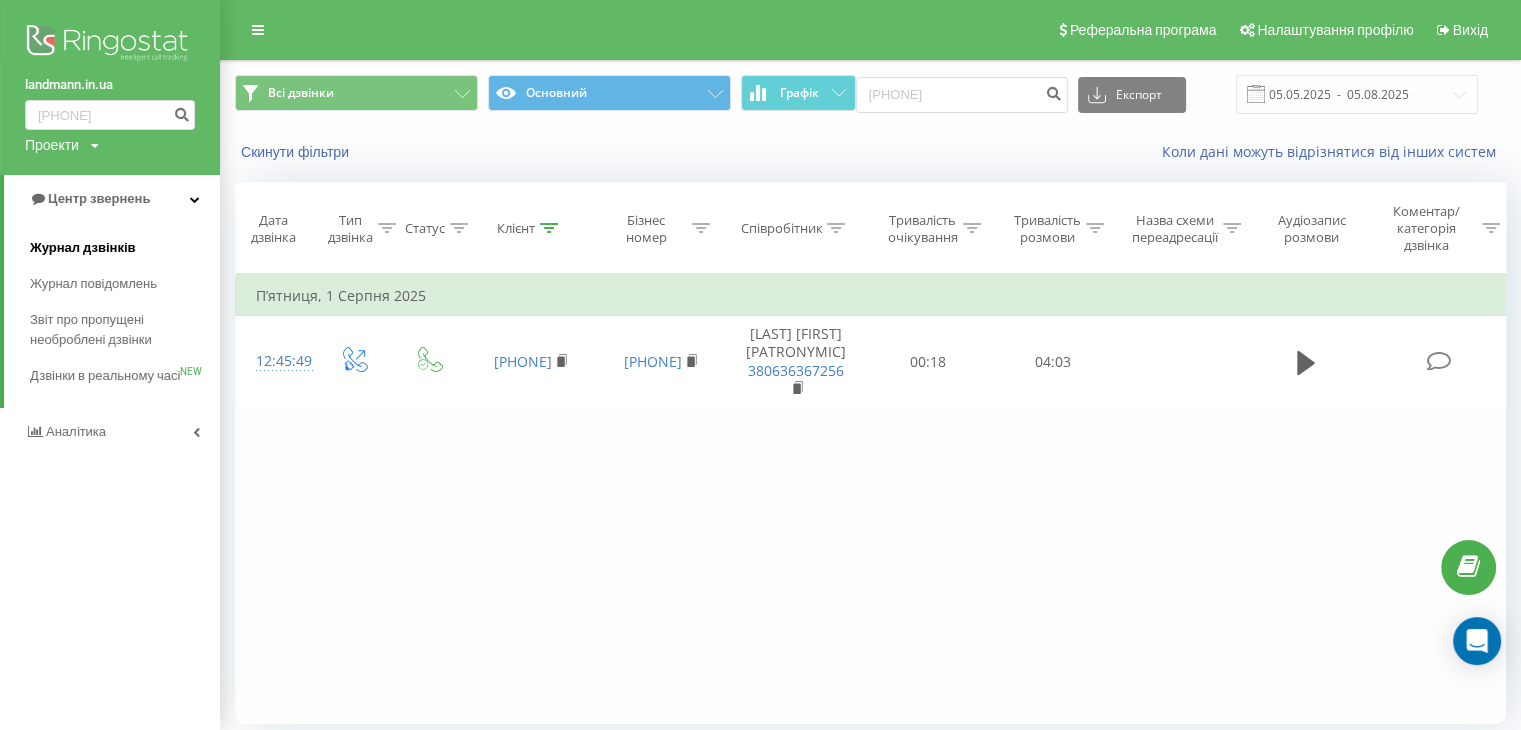 click on "Журнал дзвінків" at bounding box center (83, 248) 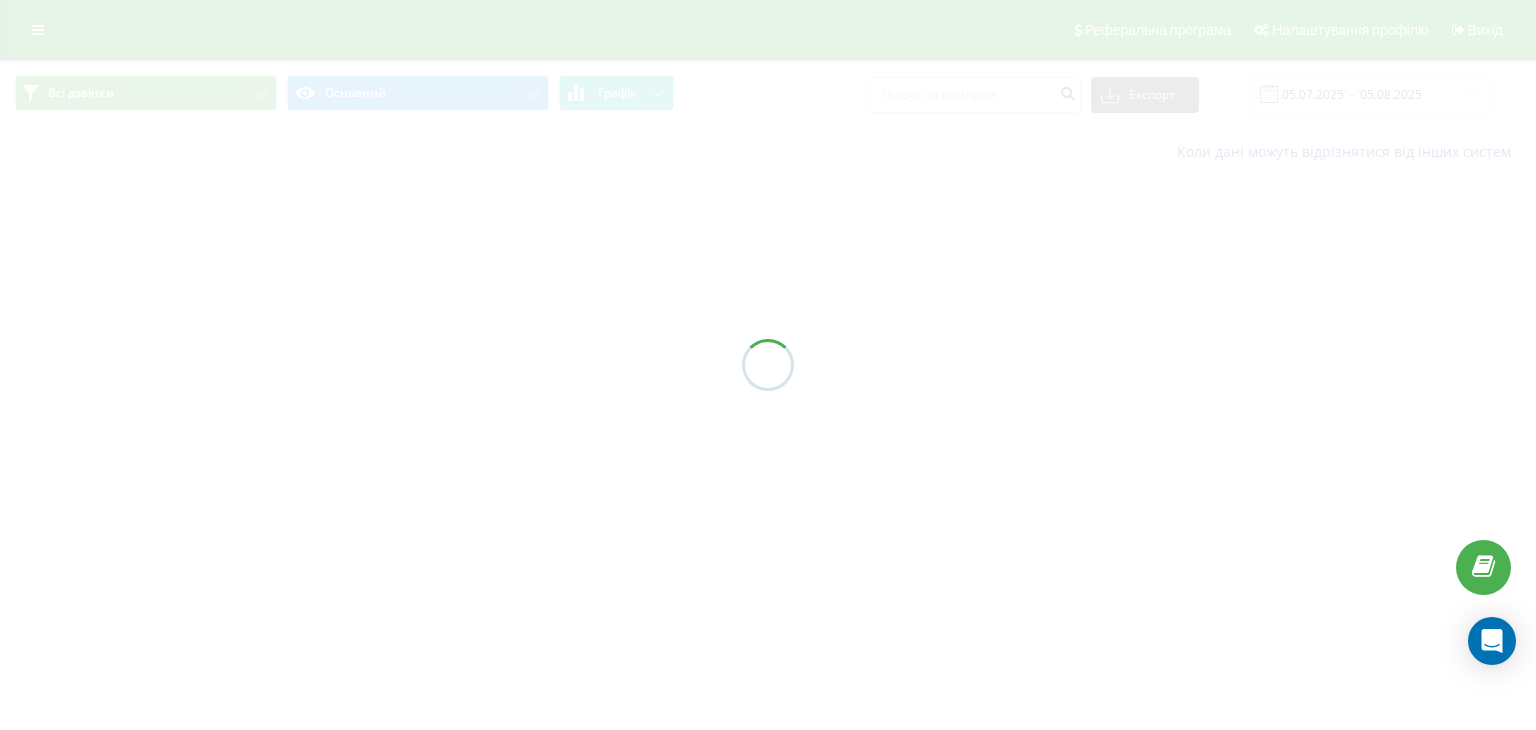 scroll, scrollTop: 0, scrollLeft: 0, axis: both 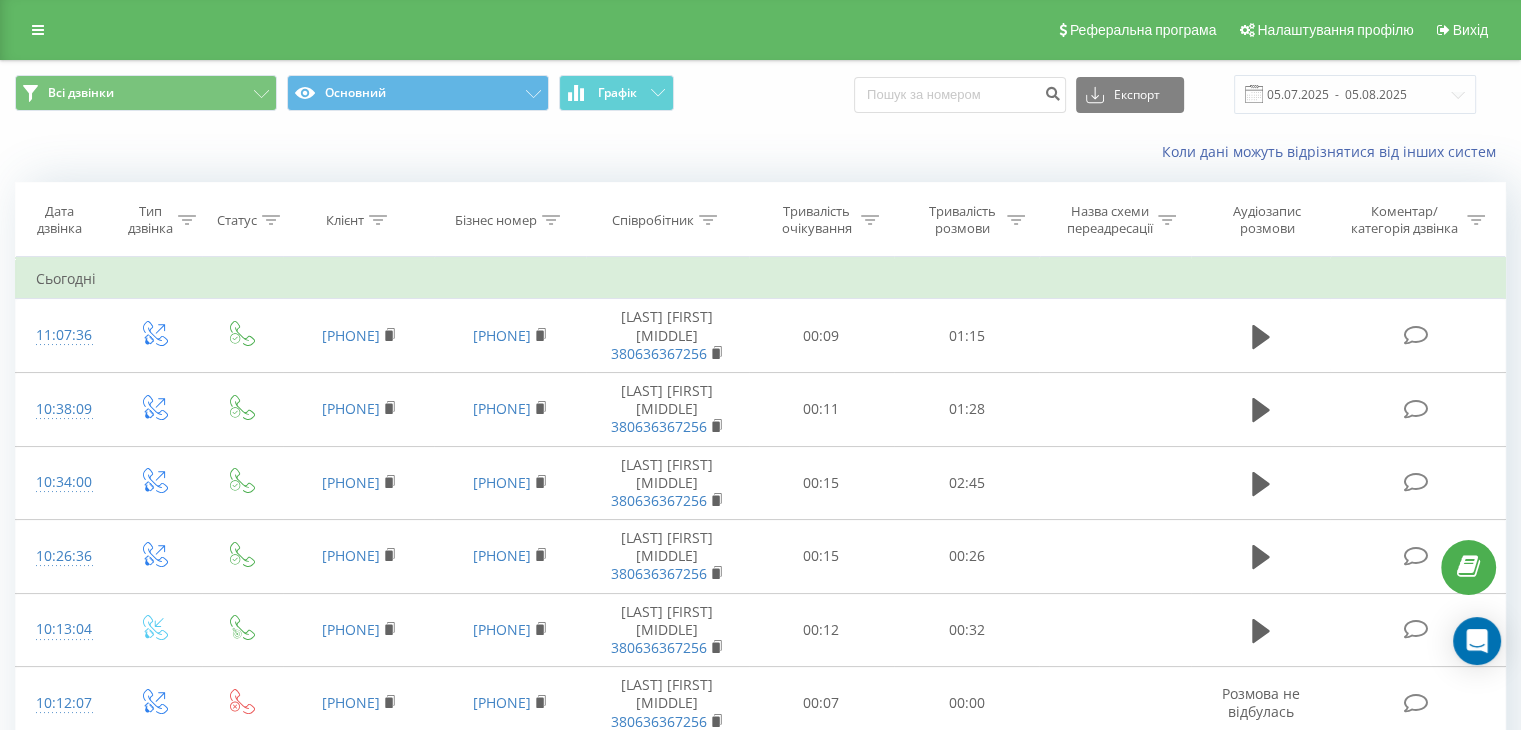 click on "Тривалість розмови" at bounding box center [973, 220] 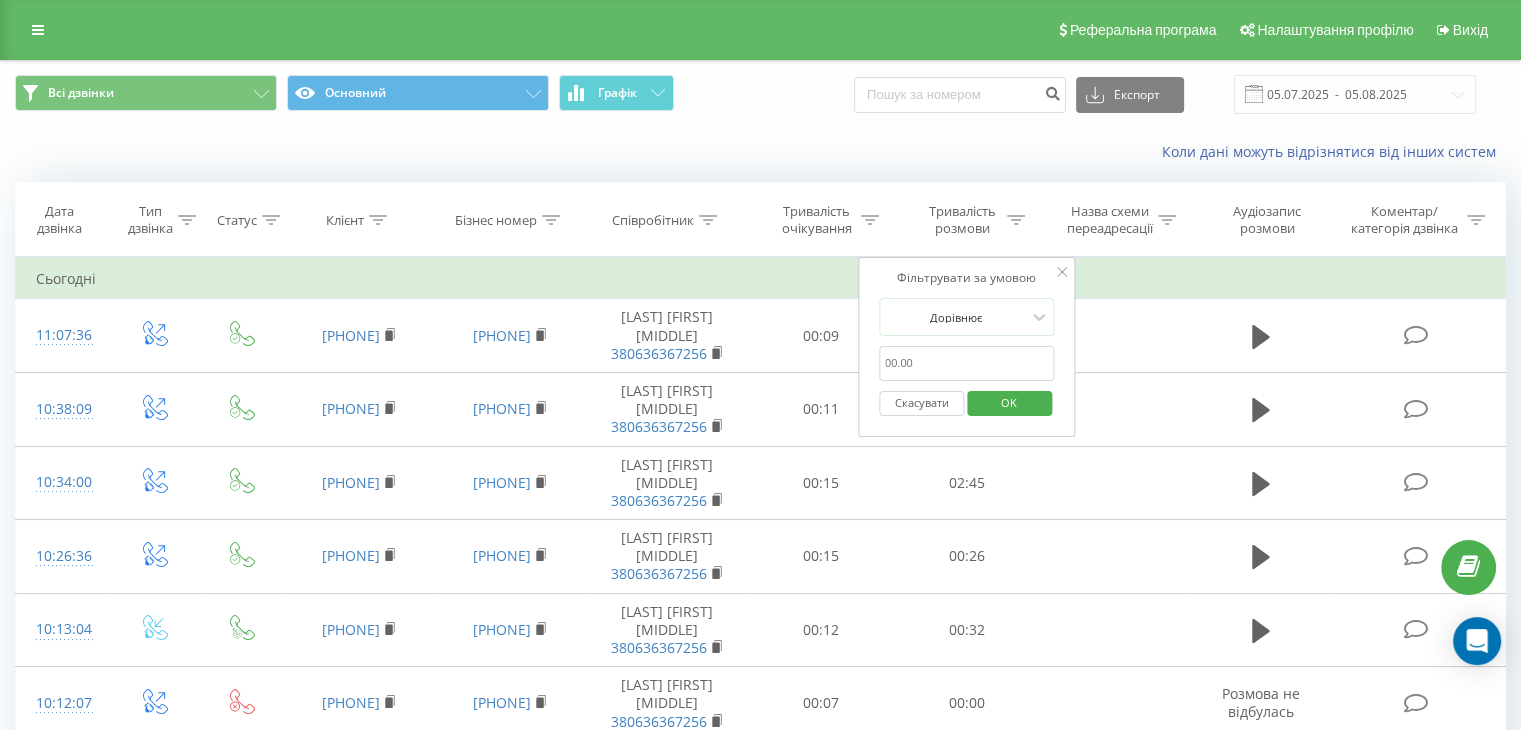click at bounding box center (967, 363) 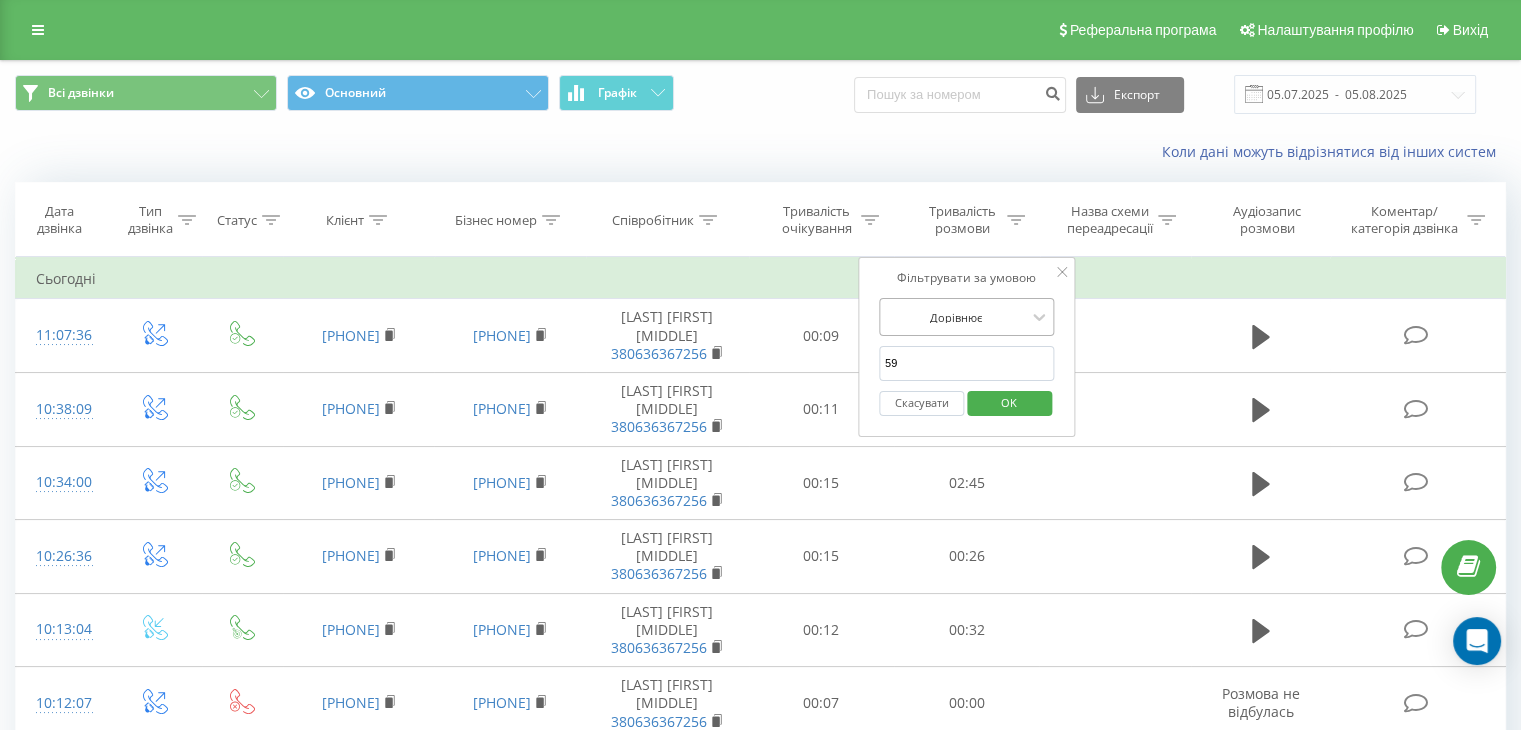 type on "59" 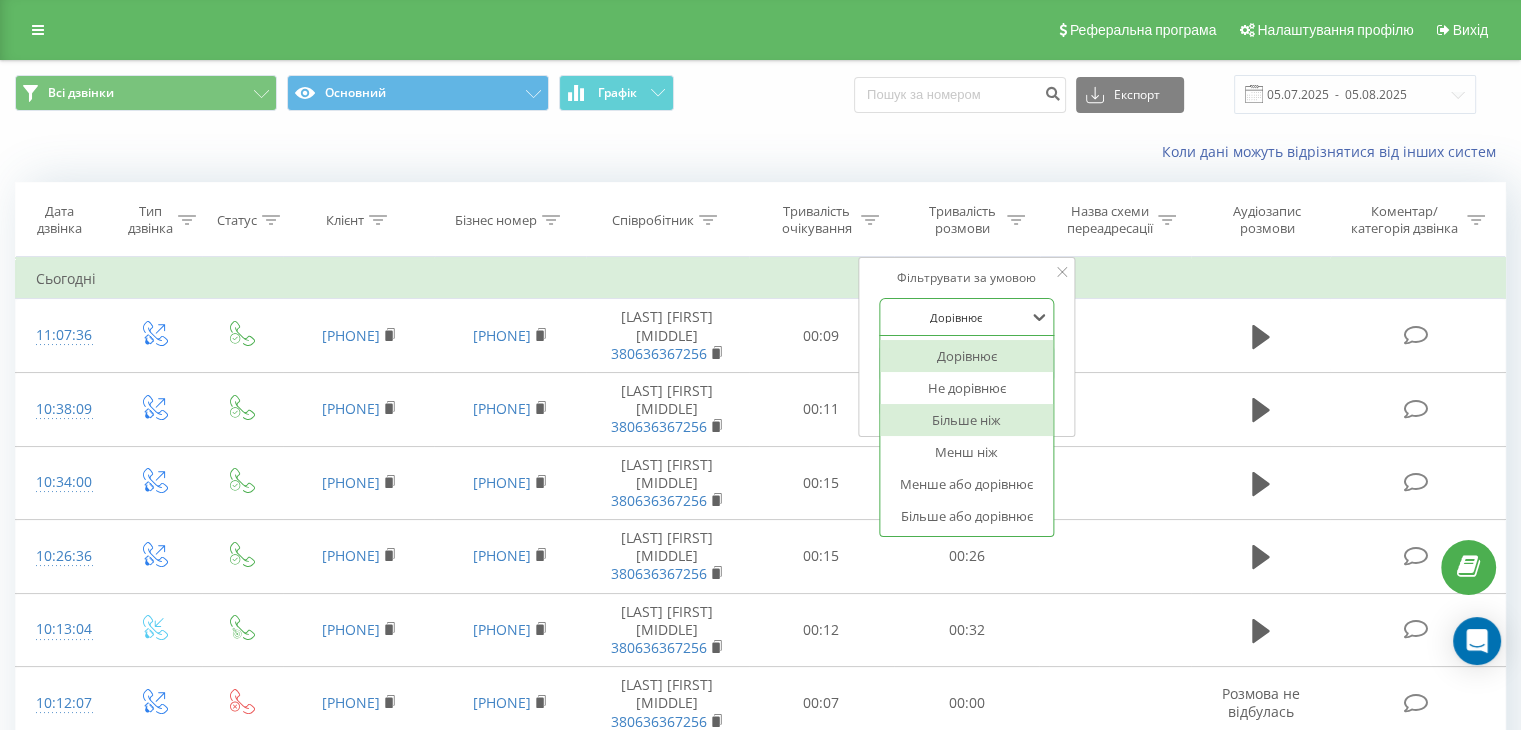 click on "Більше ніж" at bounding box center [967, 420] 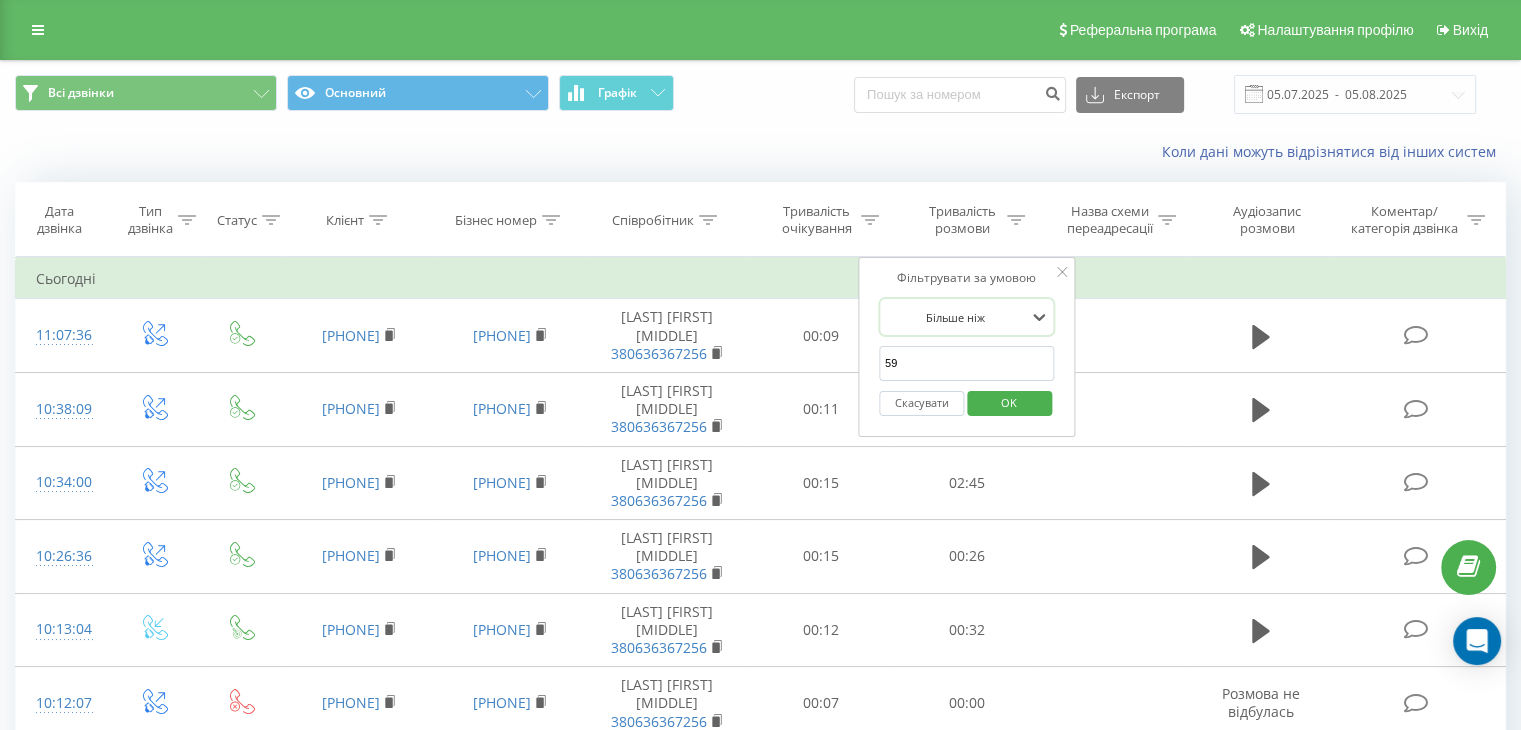 click on "OK" at bounding box center [1009, 402] 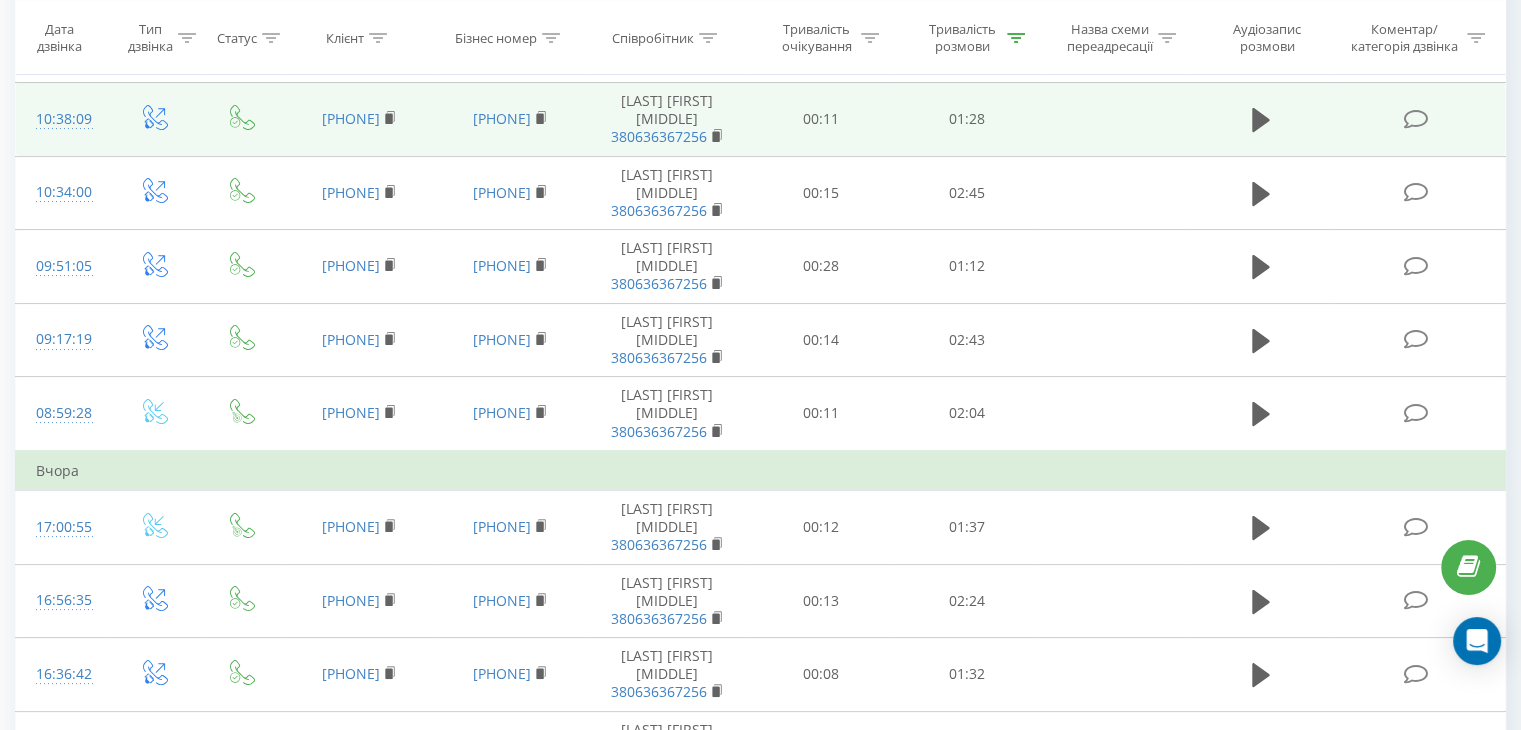 scroll, scrollTop: 100, scrollLeft: 0, axis: vertical 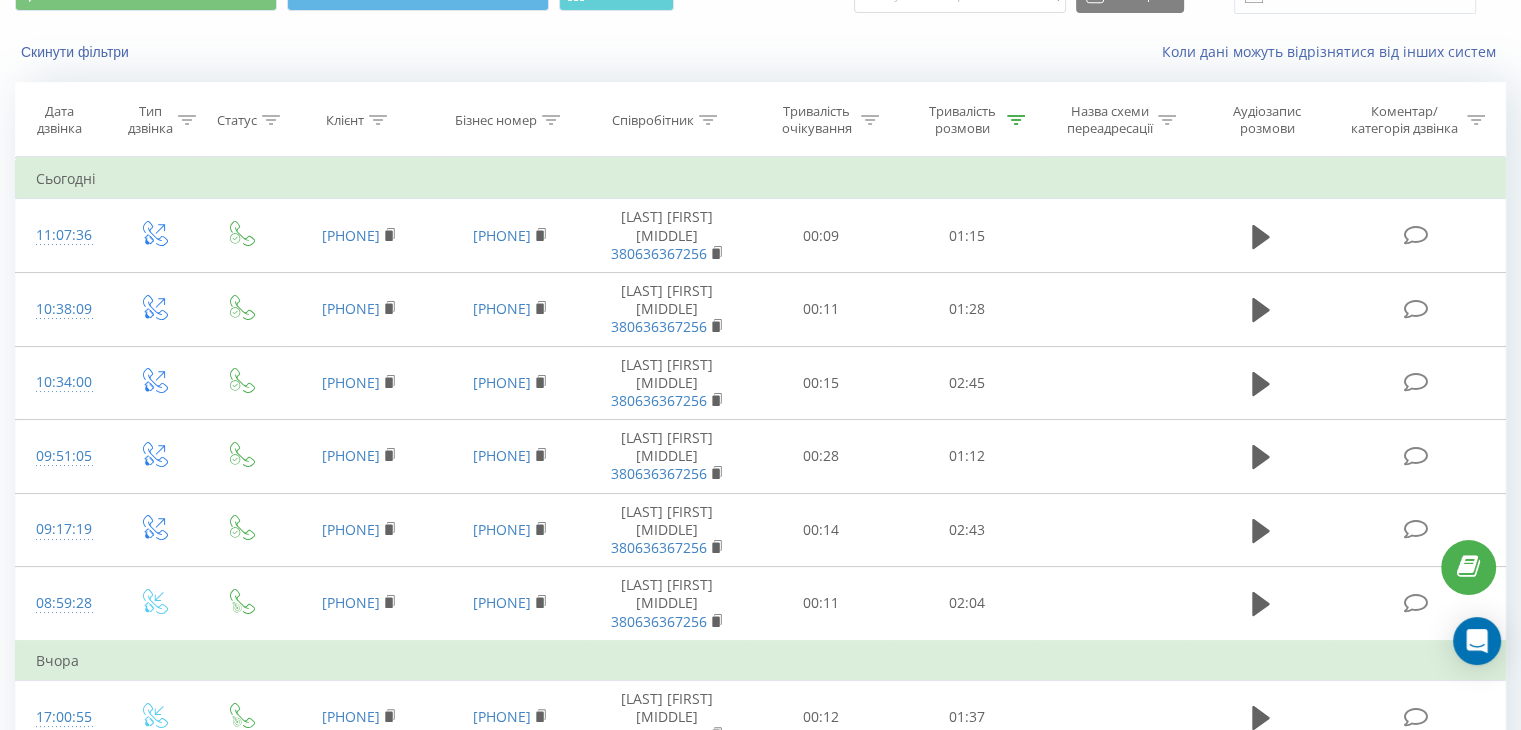 click at bounding box center (1016, 120) 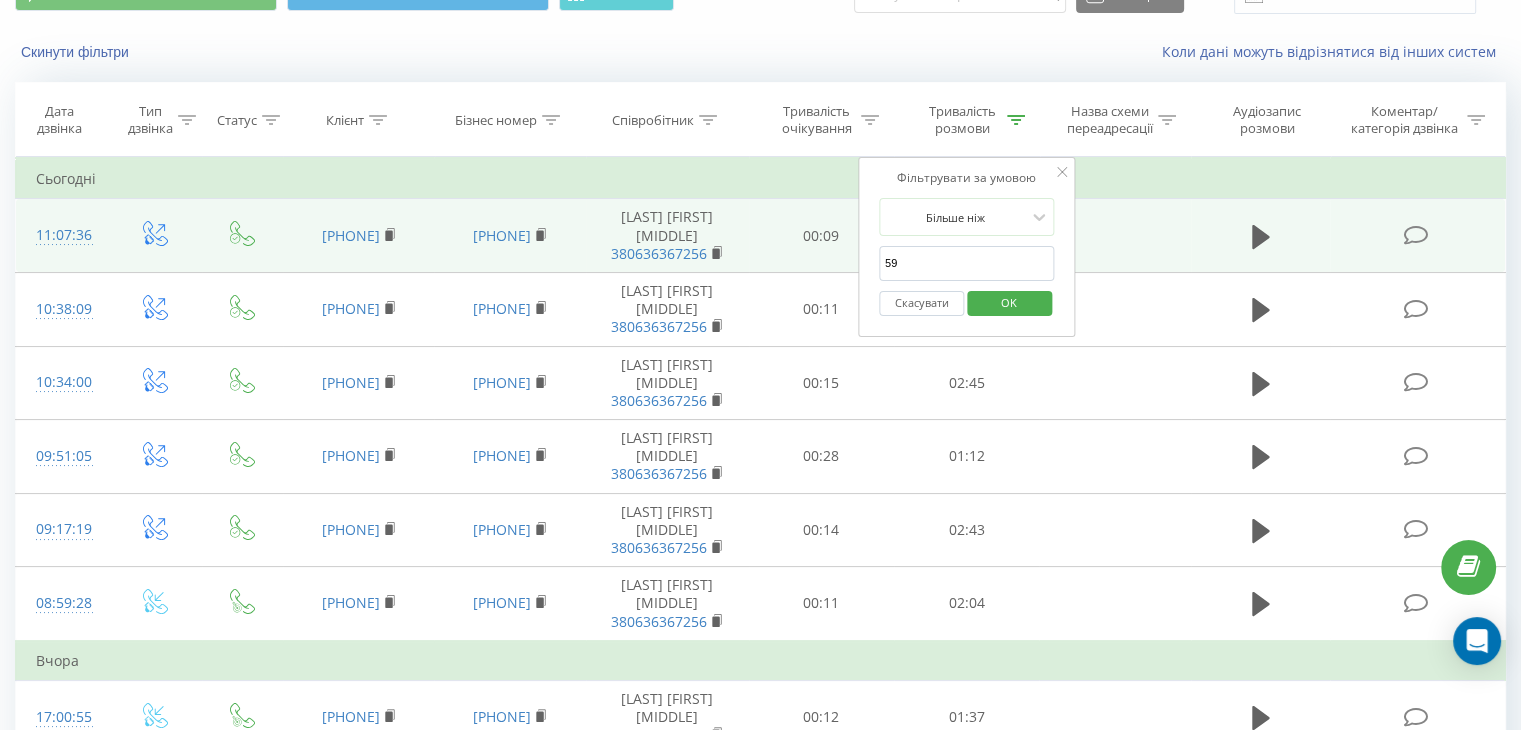 scroll, scrollTop: 0, scrollLeft: 0, axis: both 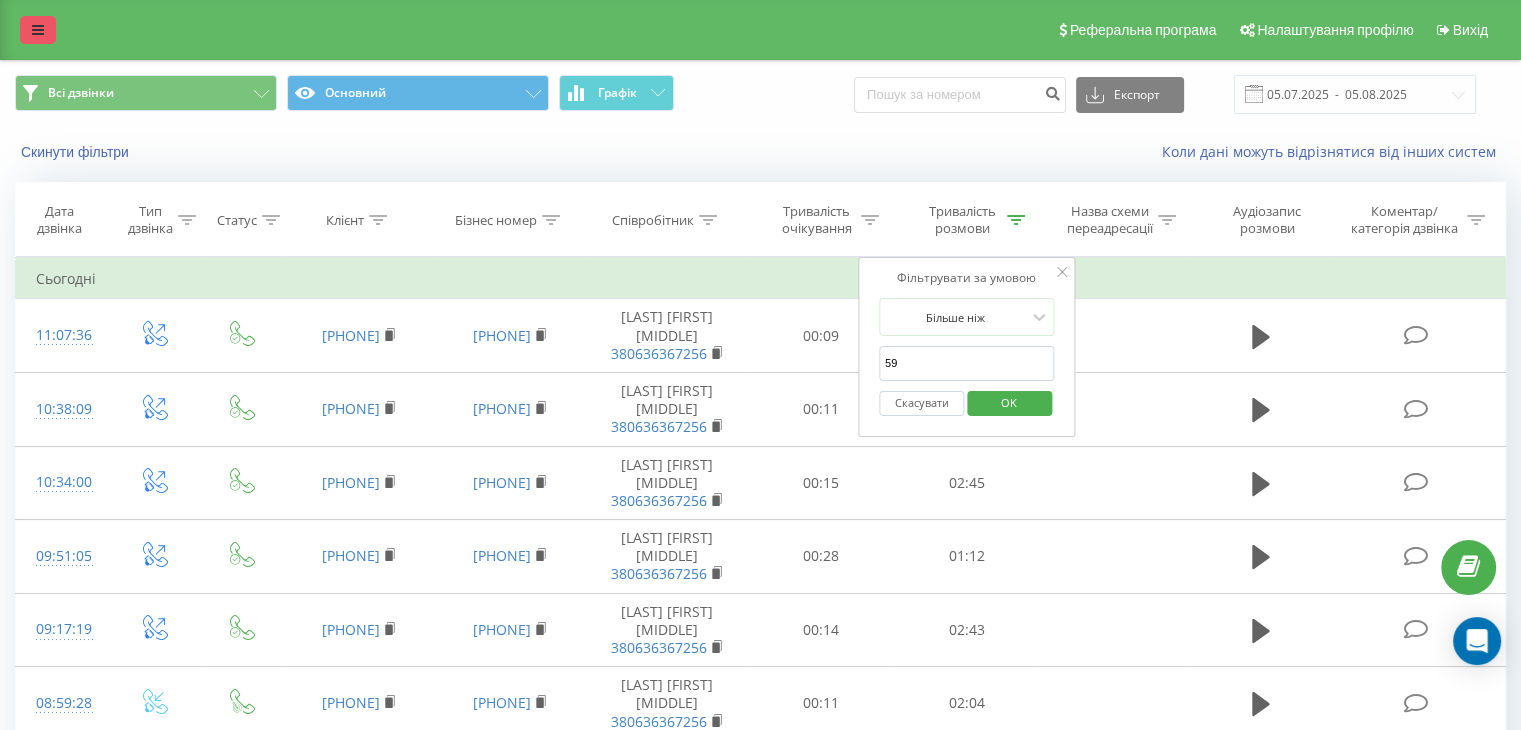 click at bounding box center [38, 30] 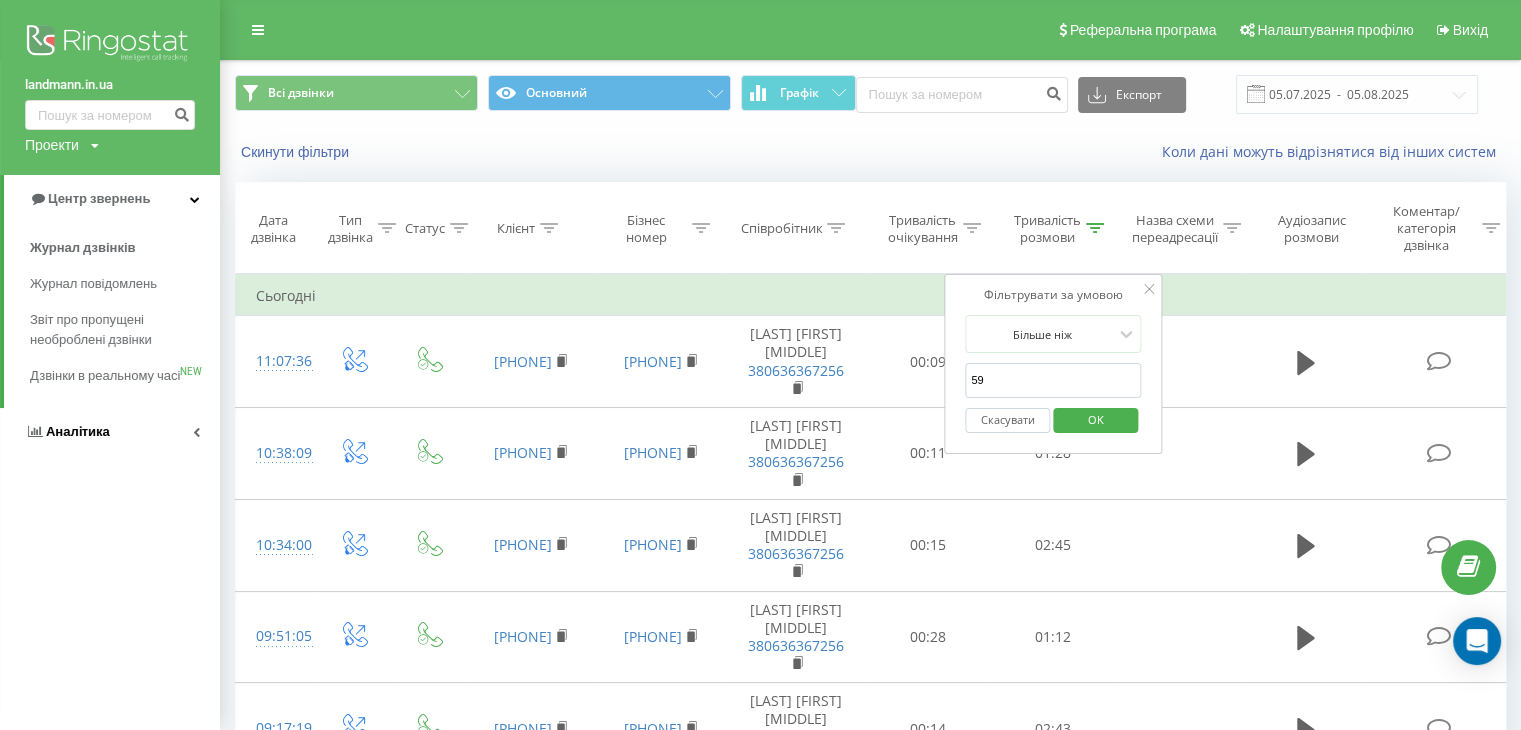click on "Аналiтика" at bounding box center (78, 431) 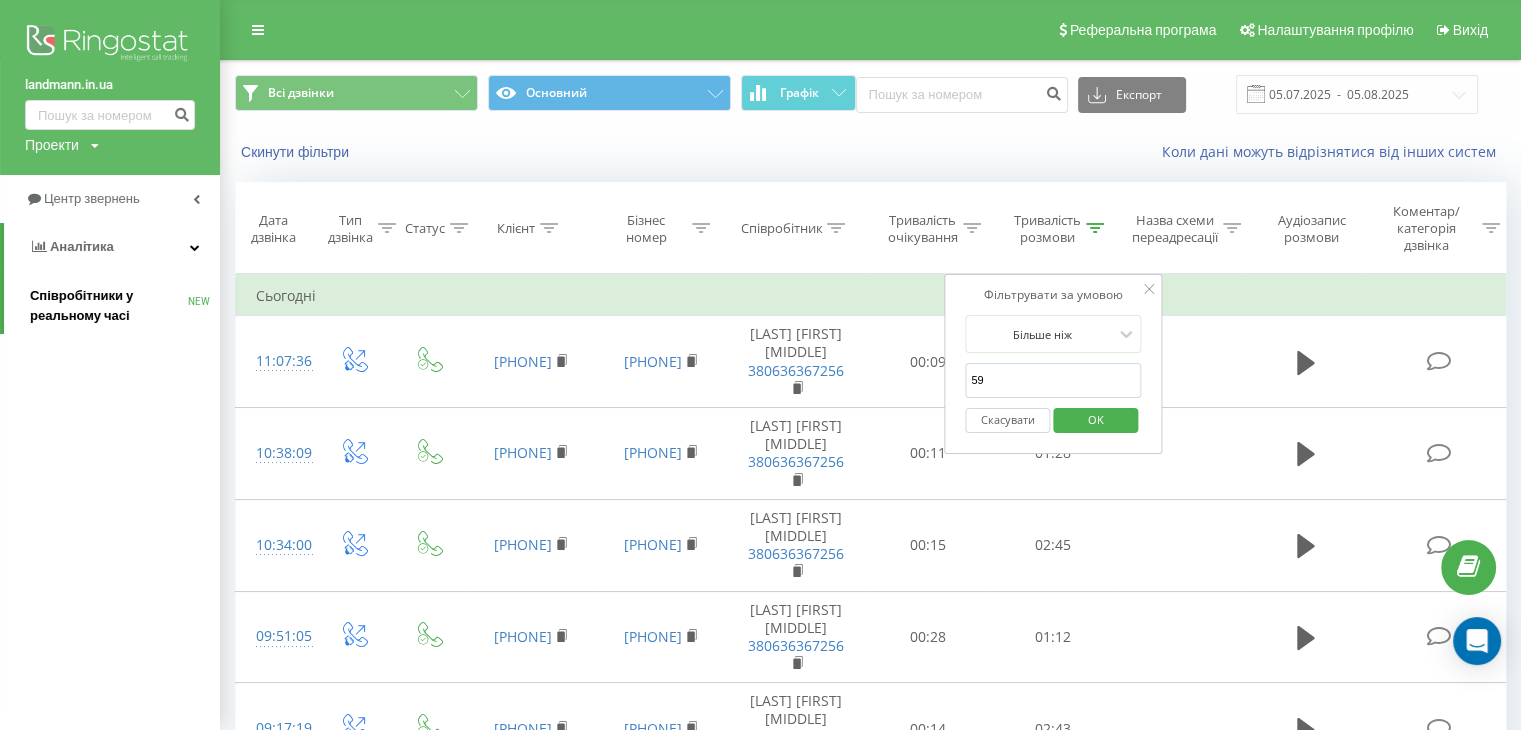 click on "Співробітники у реальному часі" at bounding box center (109, 306) 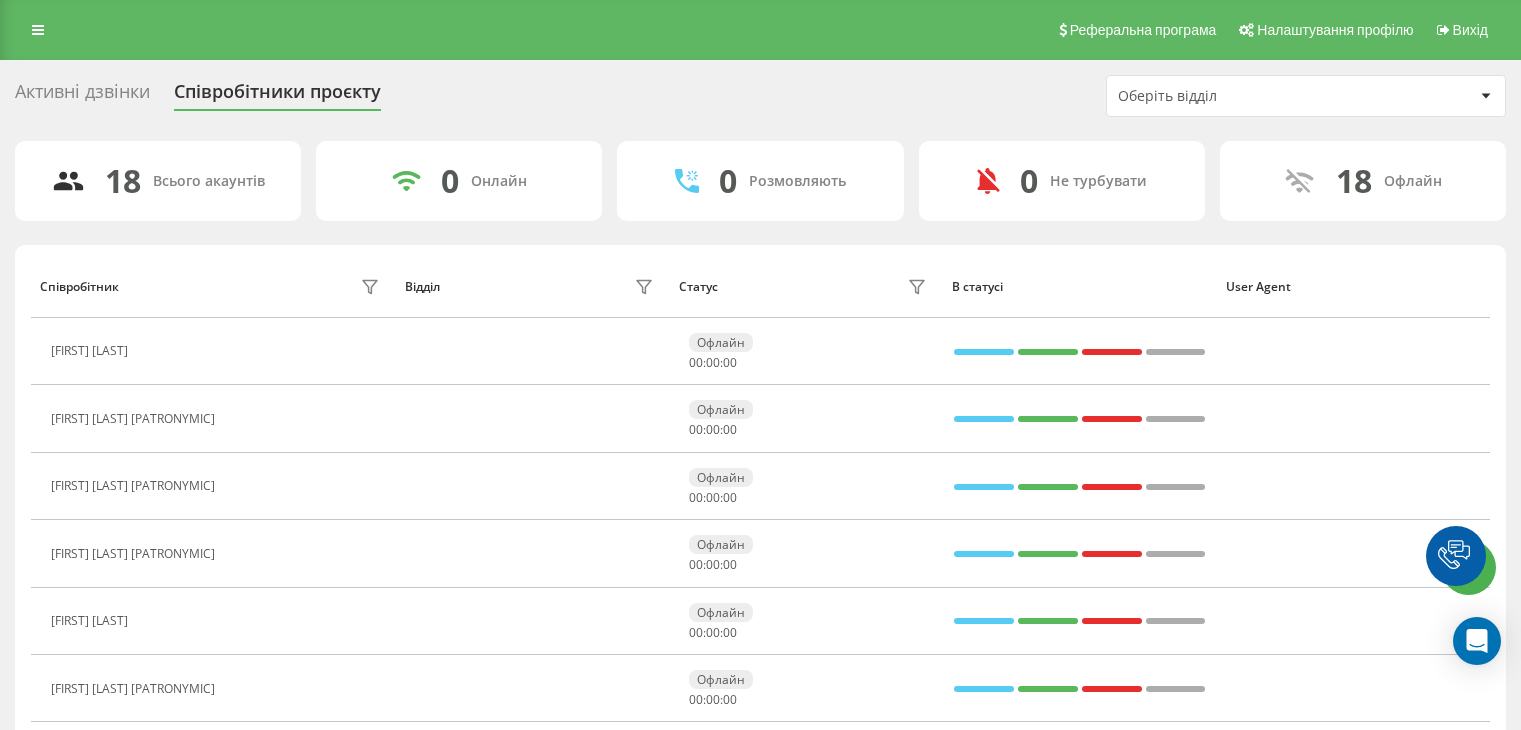scroll, scrollTop: 0, scrollLeft: 0, axis: both 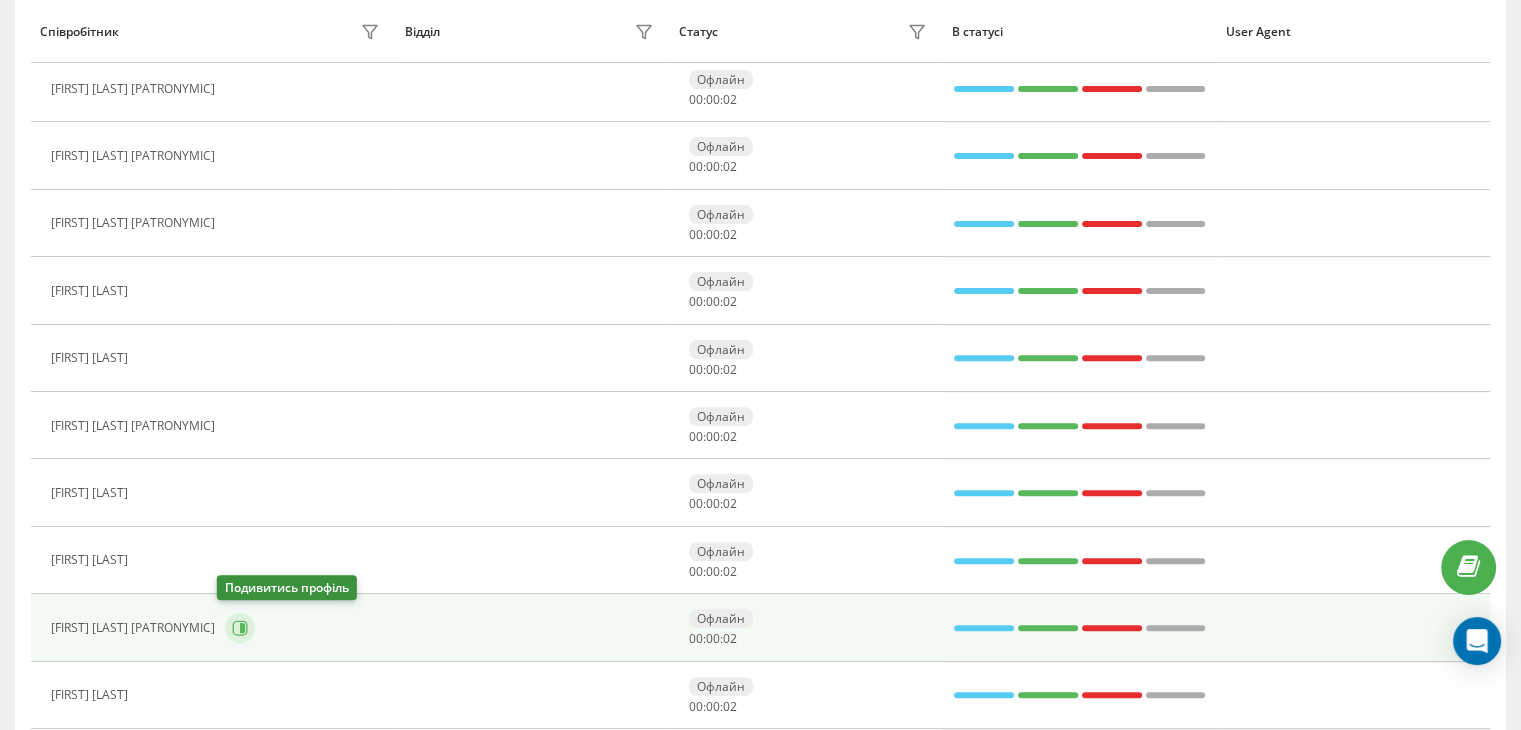 click 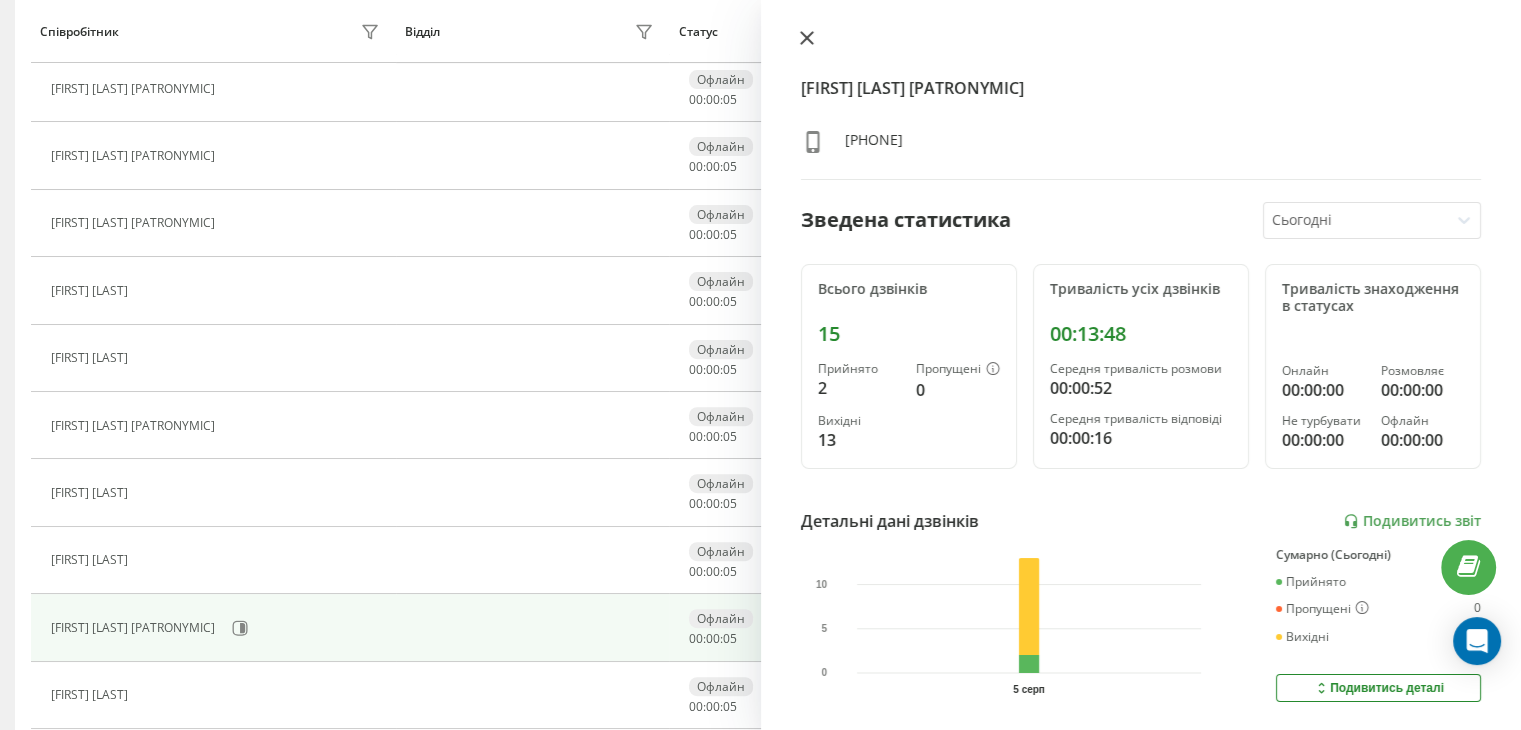 click 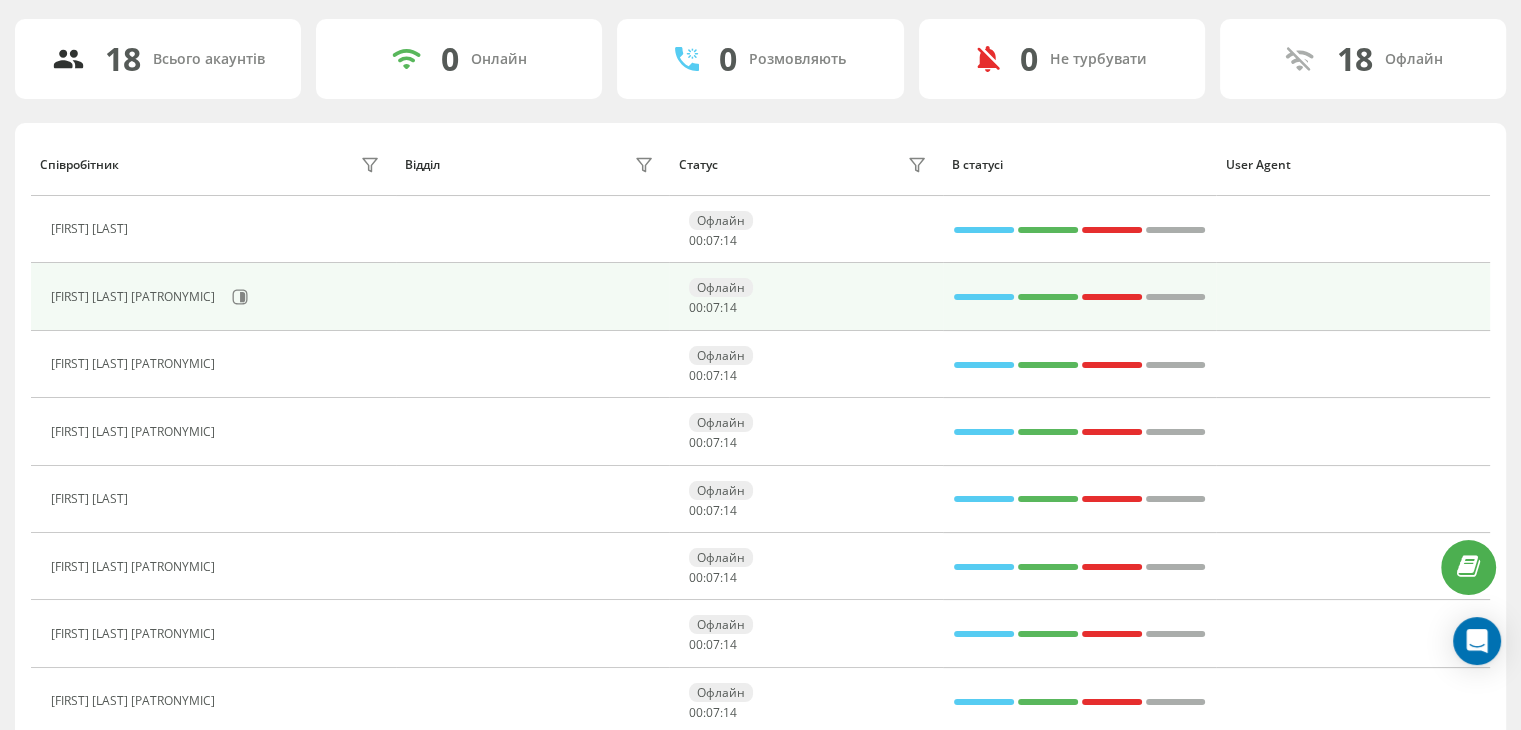 scroll, scrollTop: 0, scrollLeft: 0, axis: both 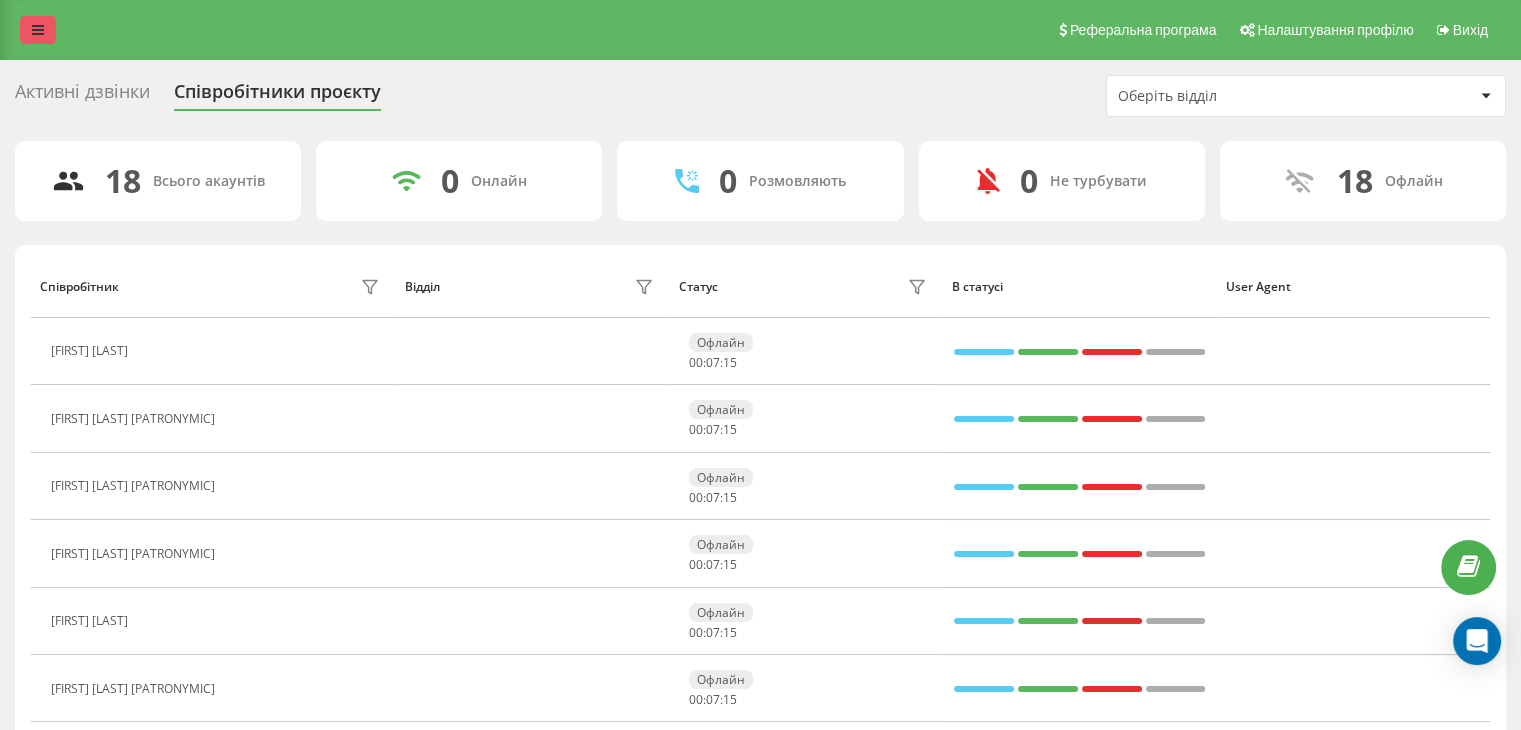 click at bounding box center (38, 30) 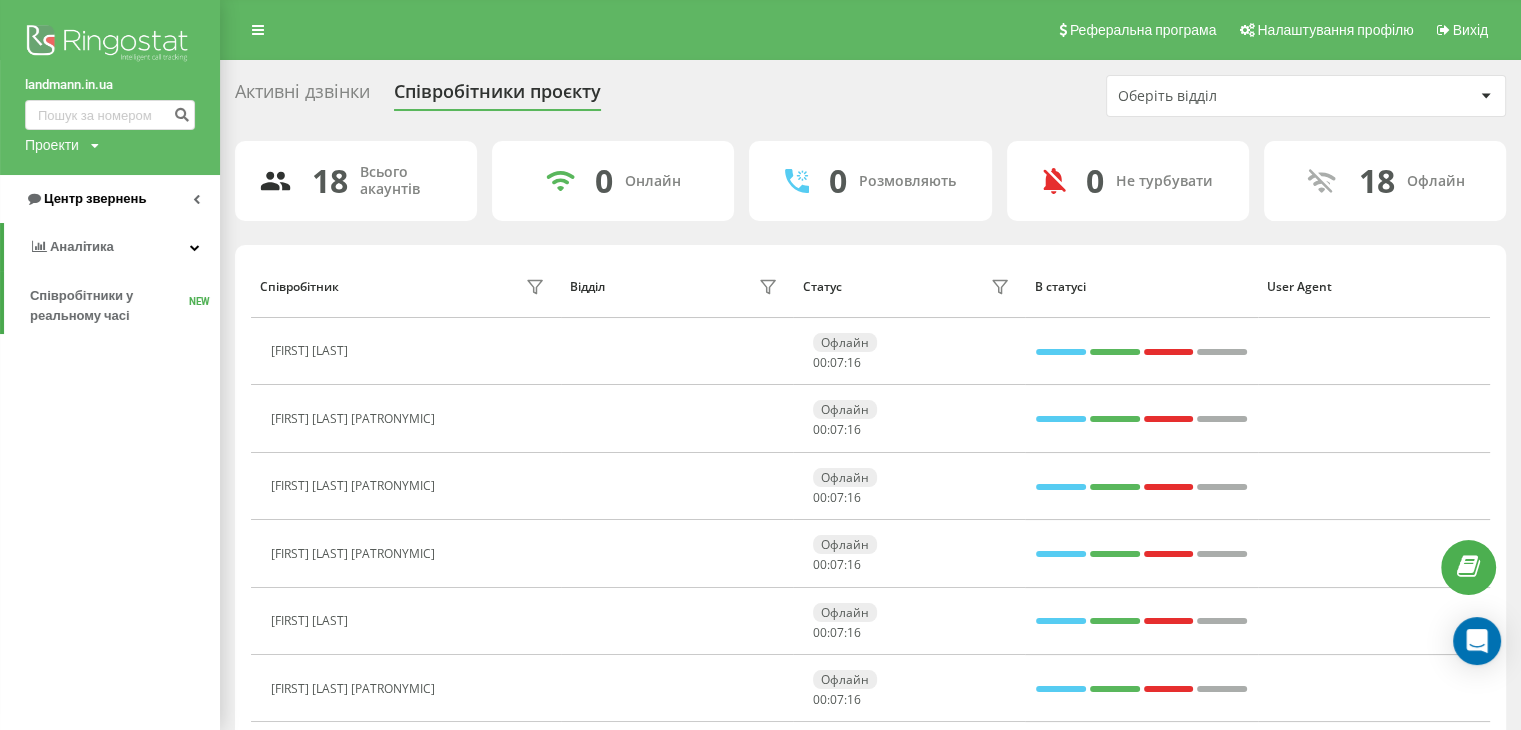 click on "Центр звернень" at bounding box center [110, 199] 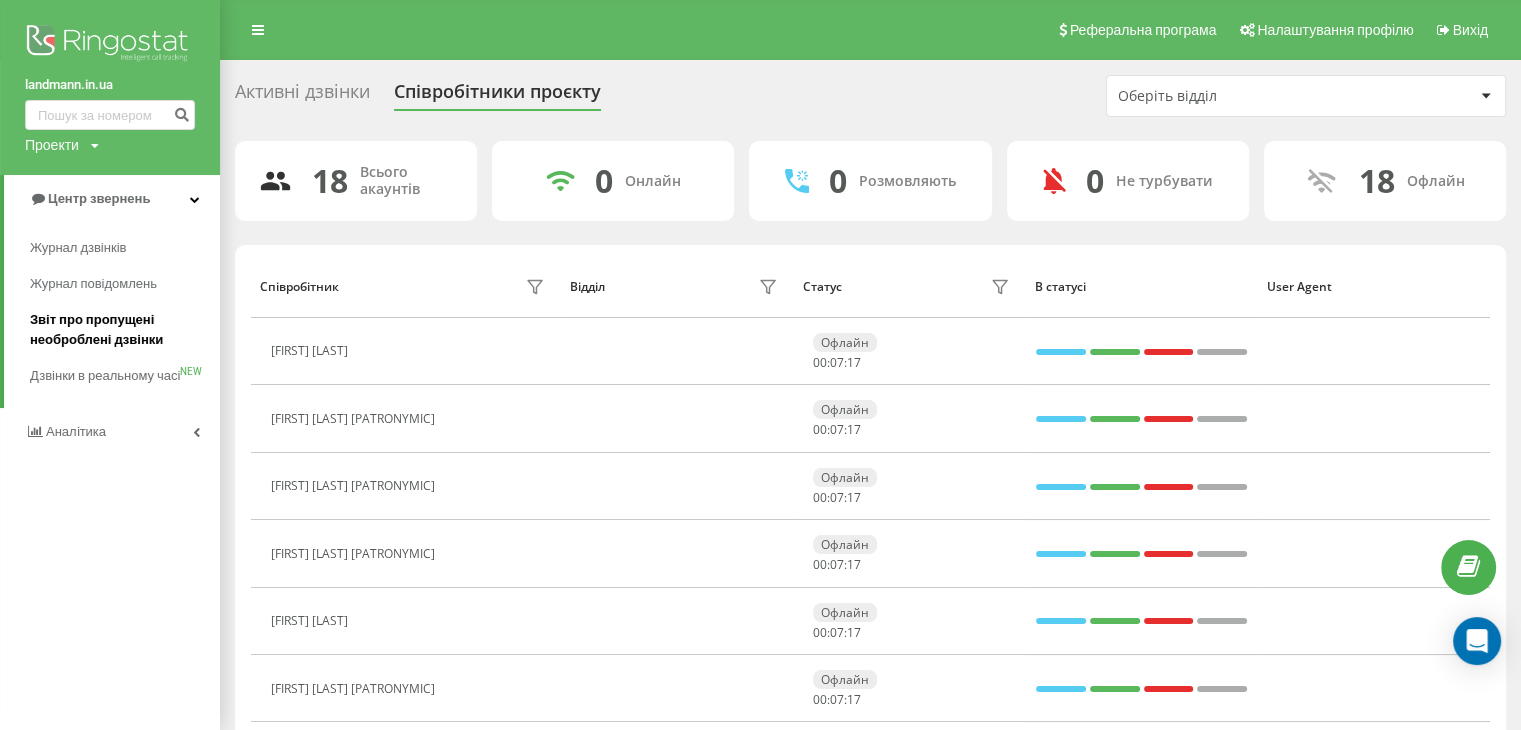 click on "Звіт про пропущені необроблені дзвінки" at bounding box center (120, 330) 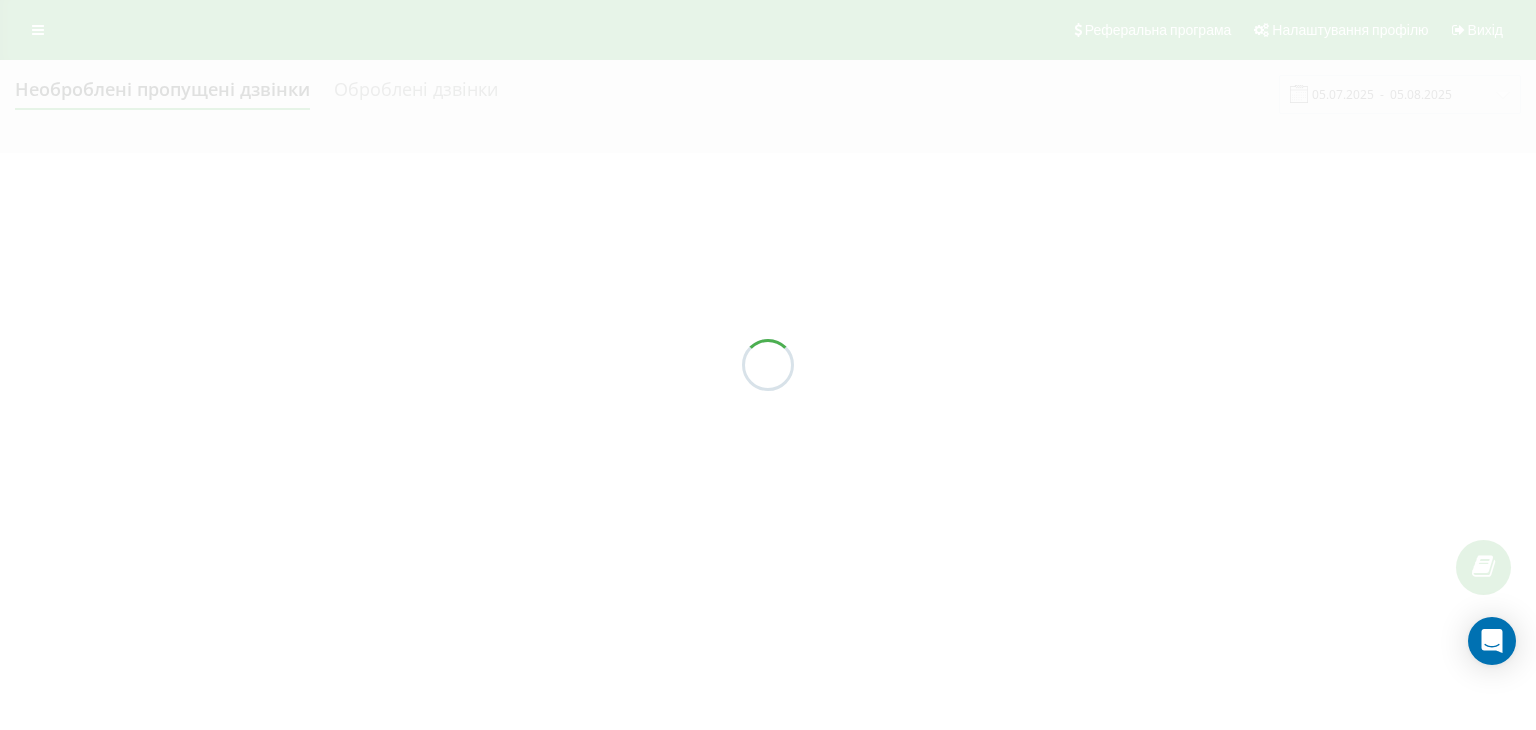 scroll, scrollTop: 0, scrollLeft: 0, axis: both 